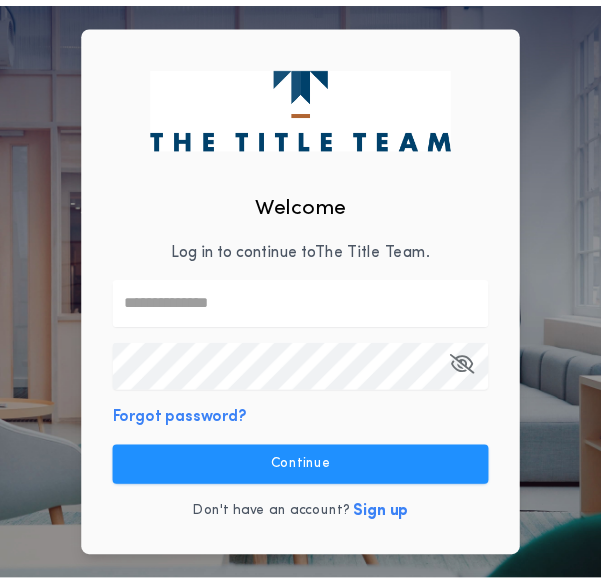 scroll, scrollTop: 0, scrollLeft: 0, axis: both 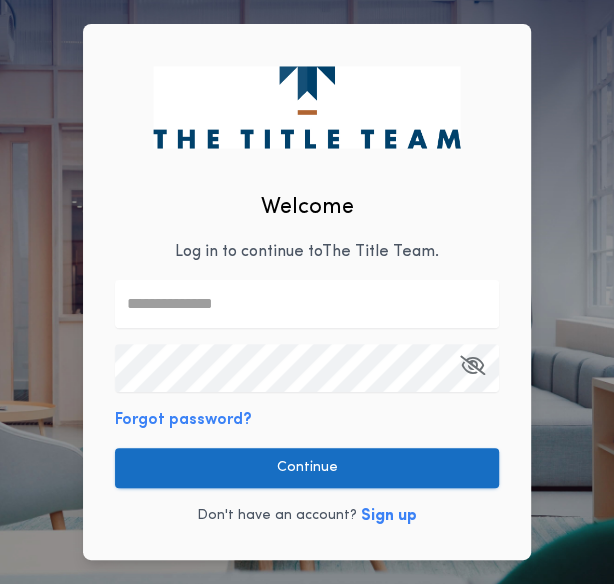 type on "**********" 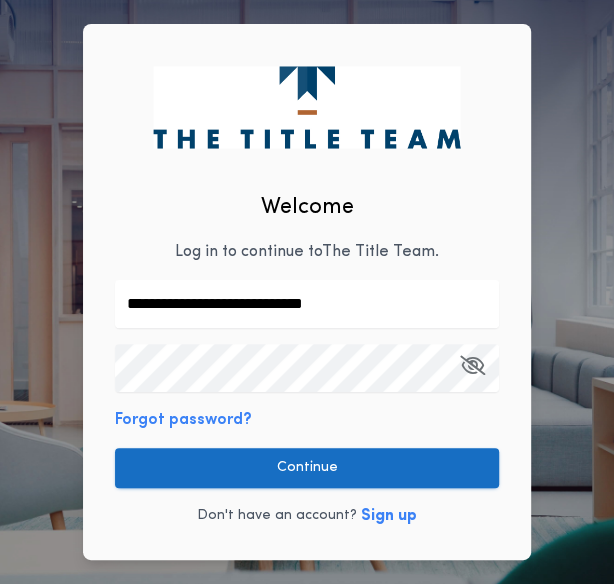 click on "Continue" at bounding box center [307, 468] 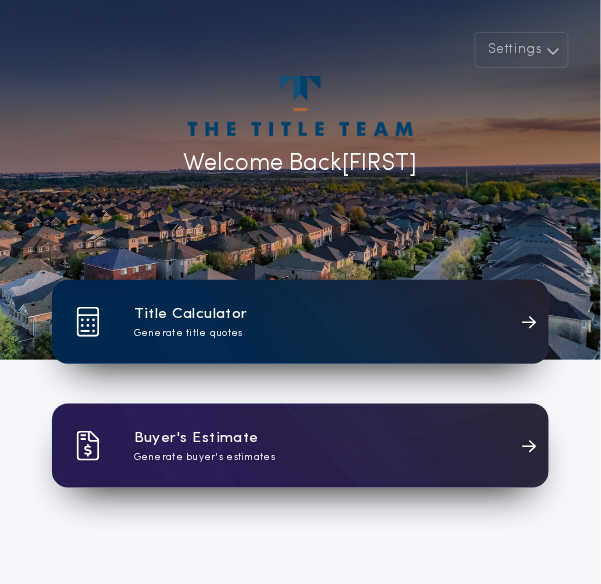 click on "Title Calculator Generate title quotes" at bounding box center (300, 322) 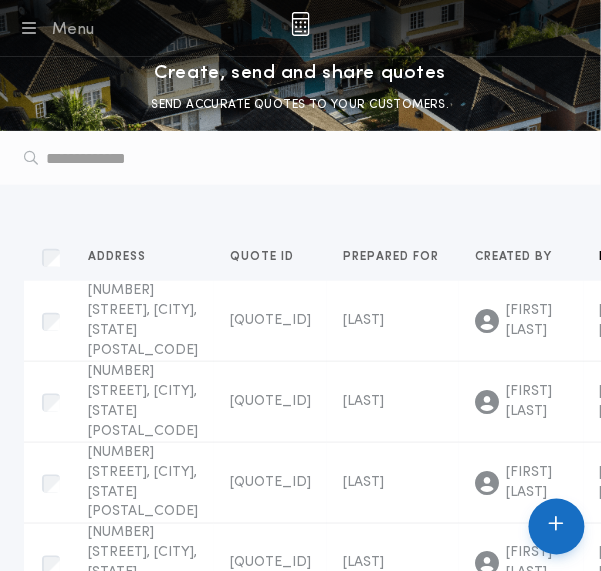 click at bounding box center [557, 527] 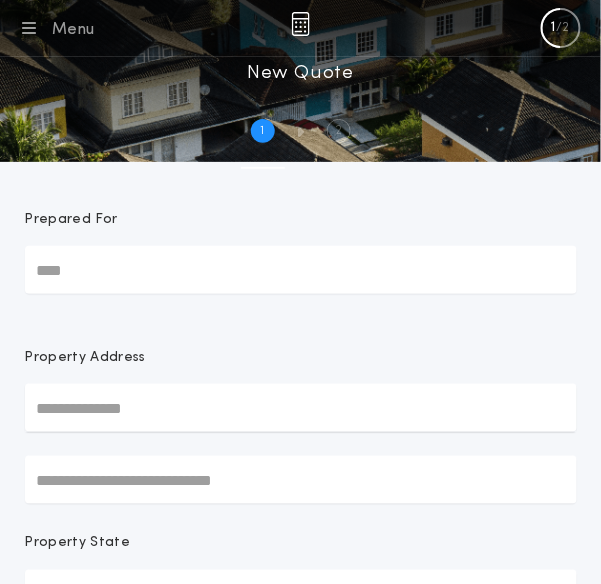 click on "Prepared For" at bounding box center (301, 270) 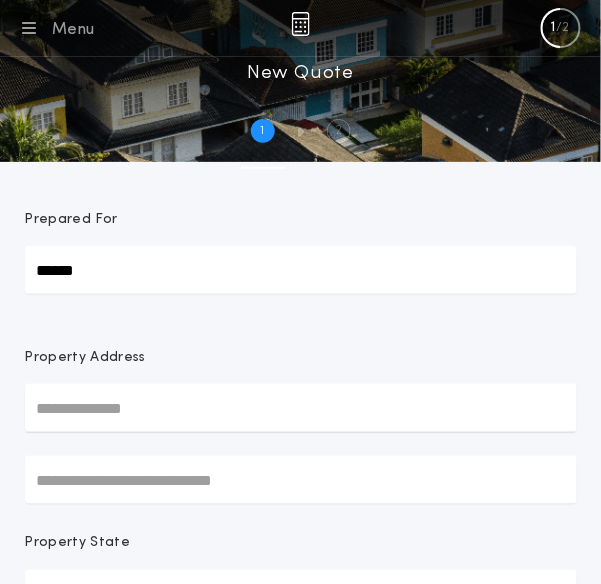 type on "******" 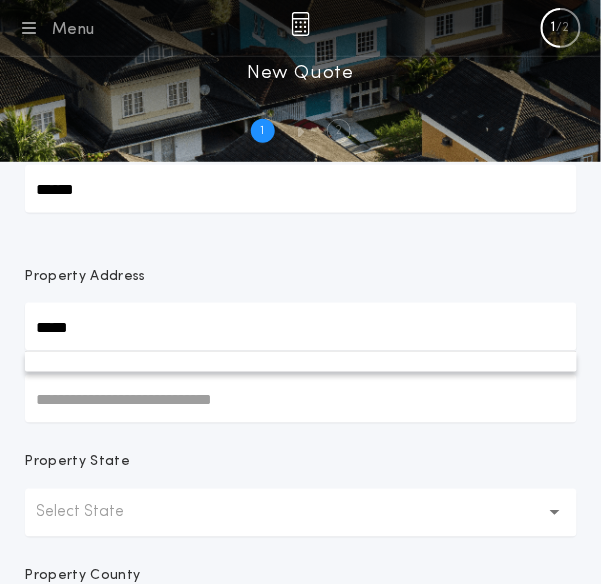 scroll, scrollTop: 84, scrollLeft: 0, axis: vertical 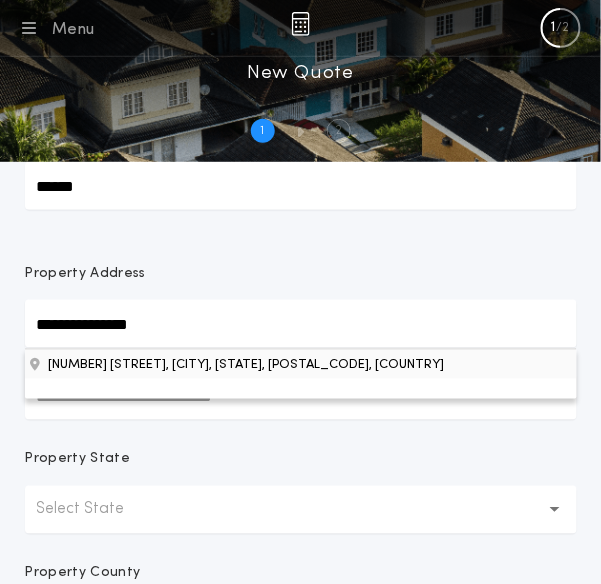 click on "[NUMBER] [STREET], [CITY], [STATE], [POSTAL_CODE], [COUNTRY]" at bounding box center (301, 364) 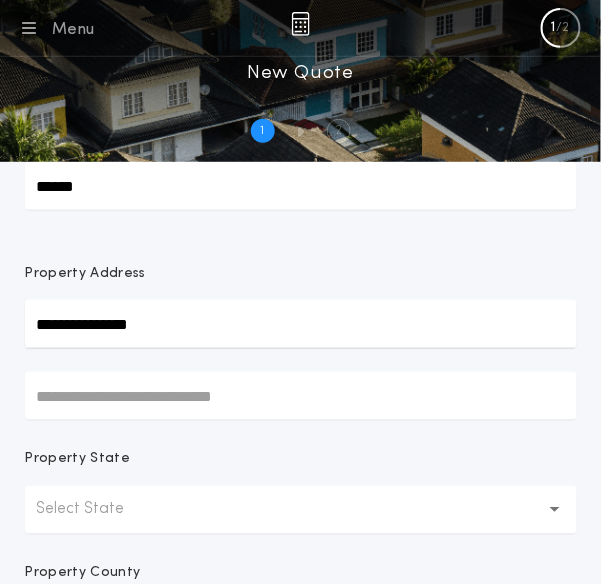 type on "**********" 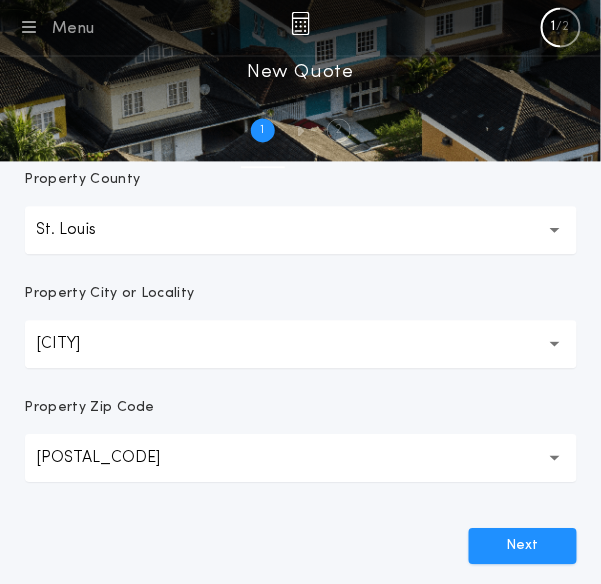 scroll, scrollTop: 519, scrollLeft: 0, axis: vertical 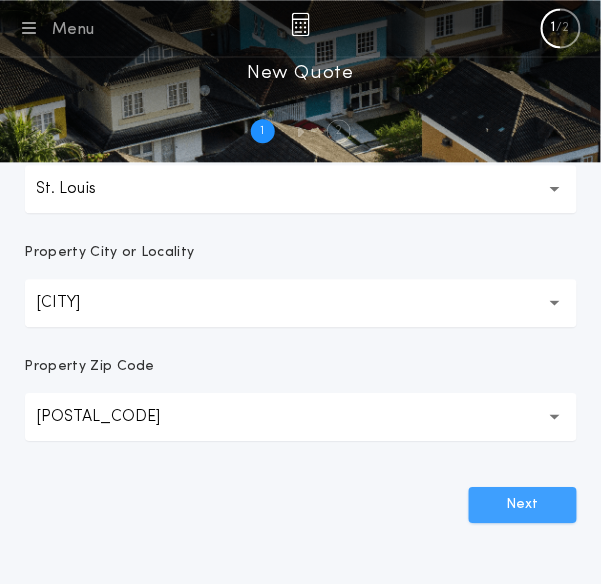 click on "Next" at bounding box center [523, 505] 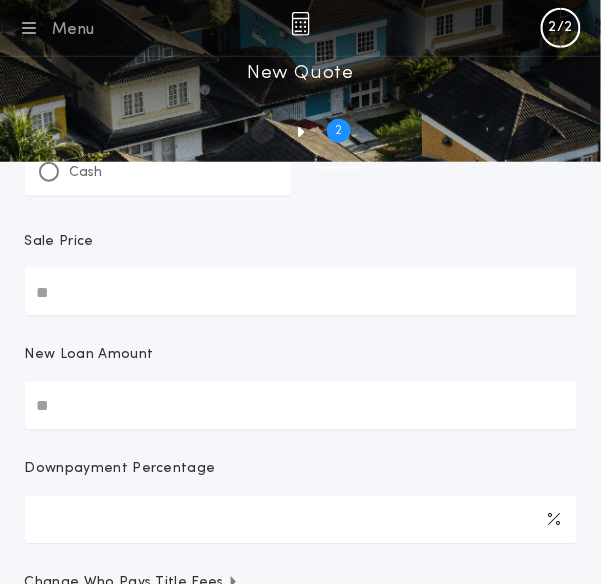 scroll, scrollTop: 0, scrollLeft: 0, axis: both 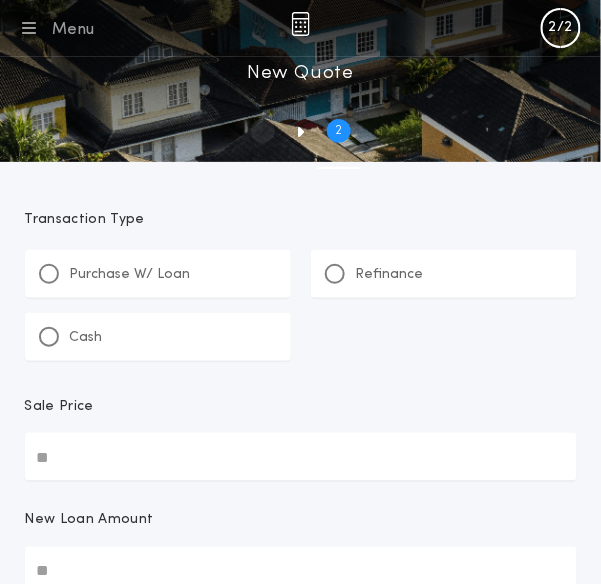 click on "Purchase W/ Loan" at bounding box center (158, 274) 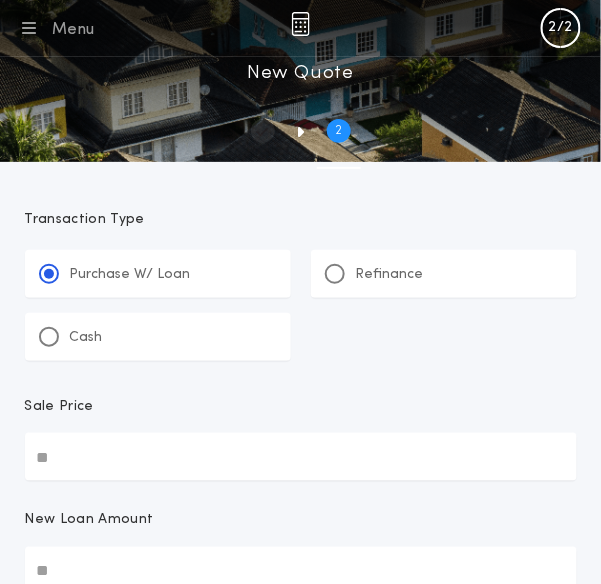click on "Sale Price" at bounding box center [301, 457] 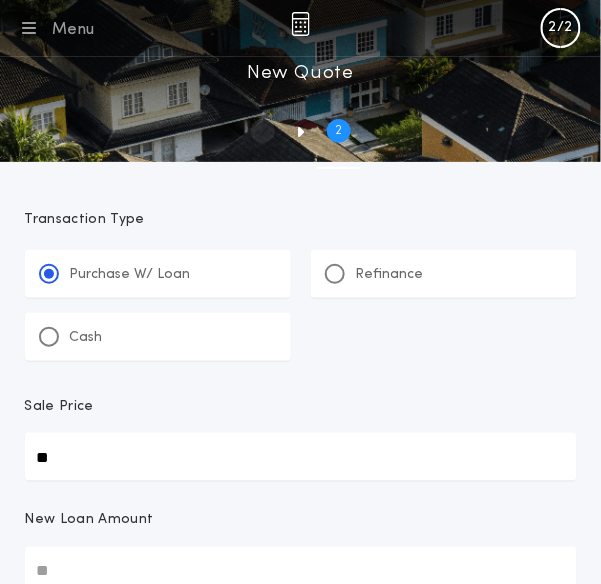 type on "**" 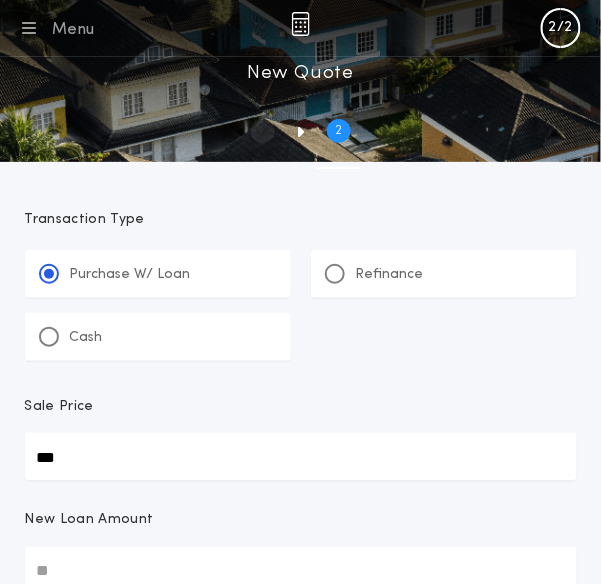 type on "***" 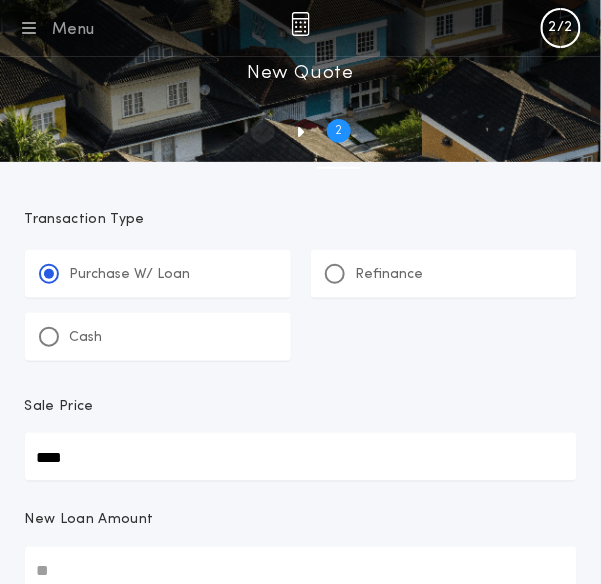 type on "****" 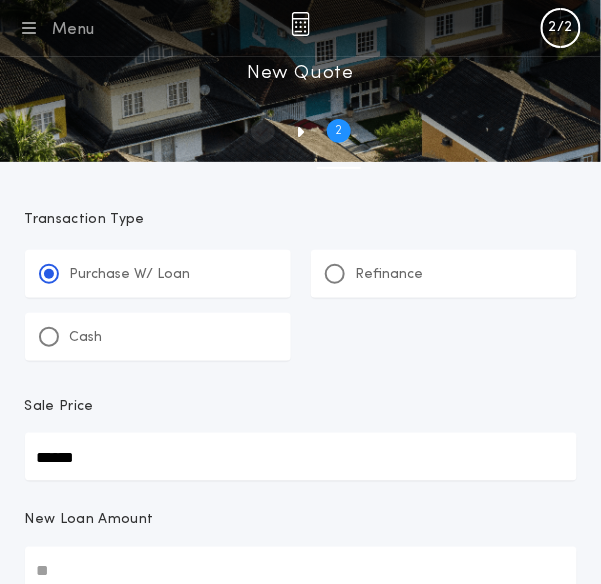 type on "******" 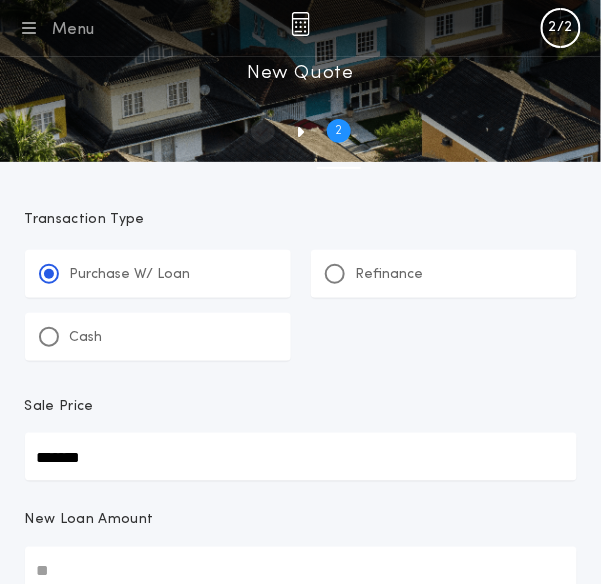 type on "*******" 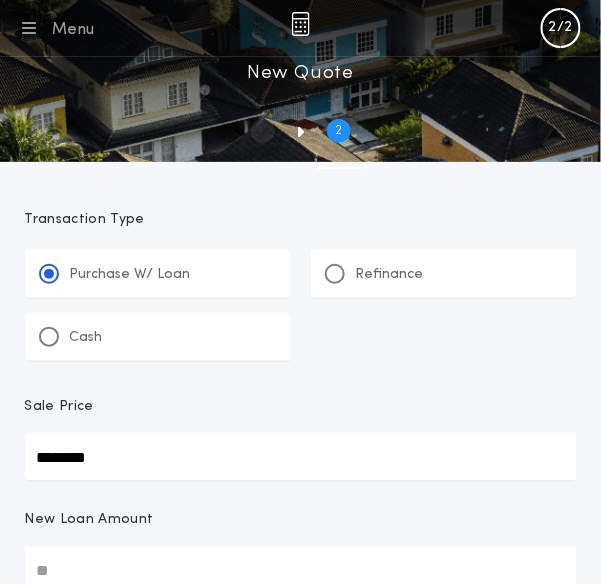 type on "********" 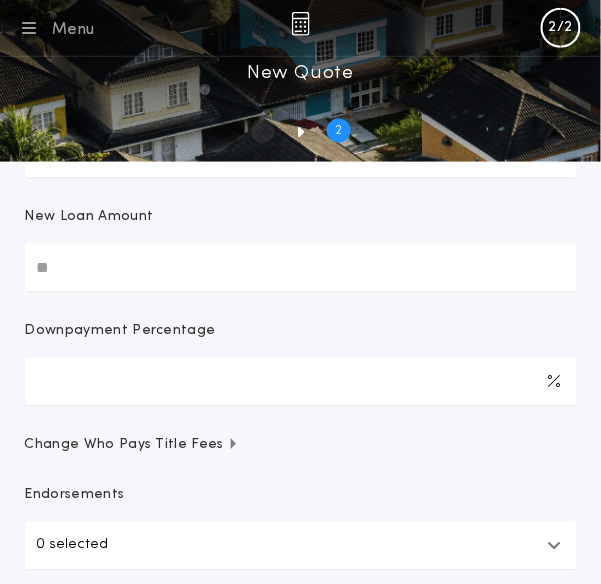 scroll, scrollTop: 304, scrollLeft: 0, axis: vertical 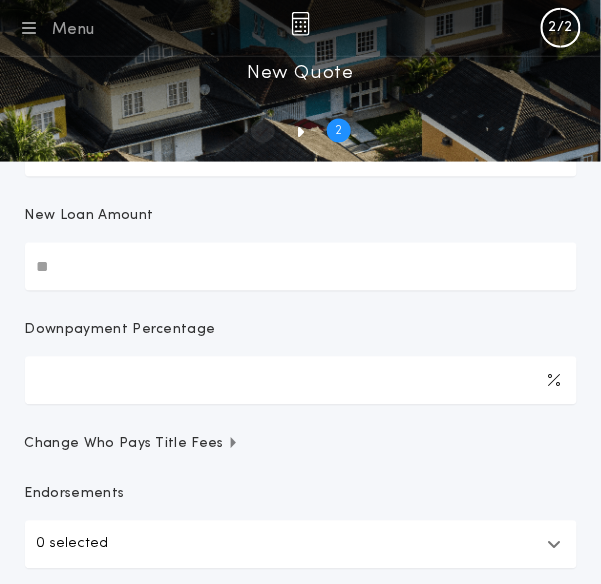 click on "New Loan Amount" at bounding box center [301, 267] 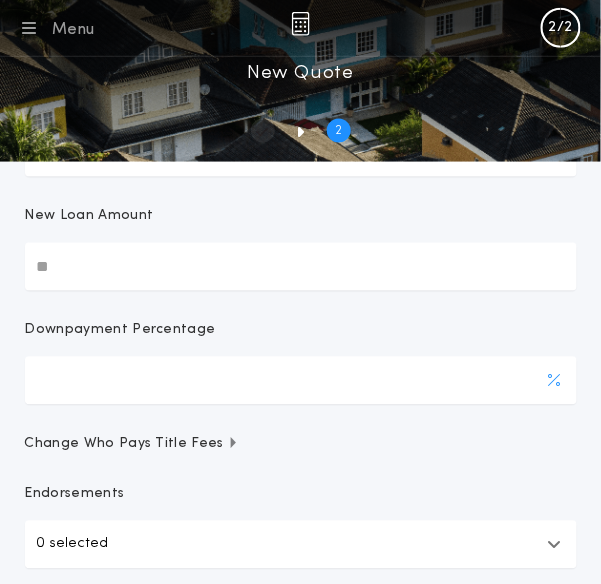 type 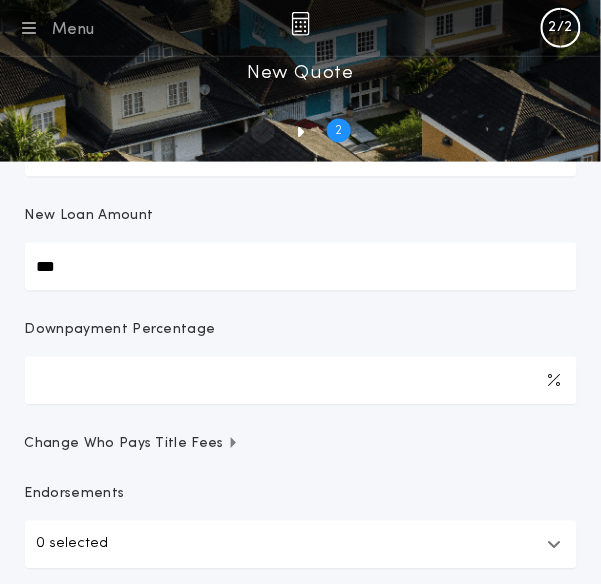 type on "****" 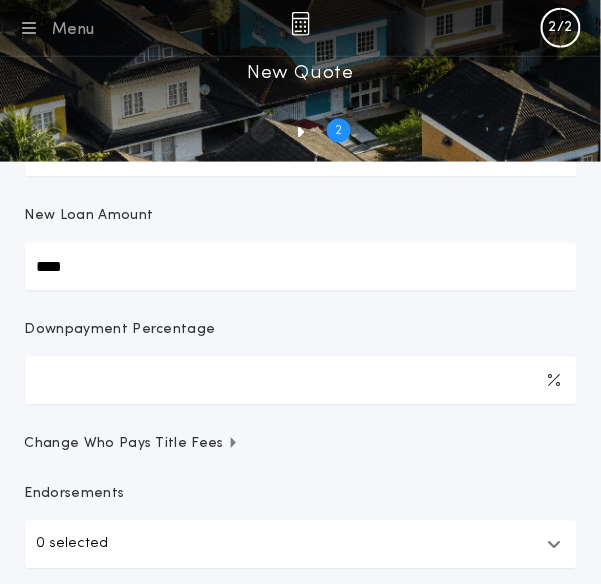 type on "******" 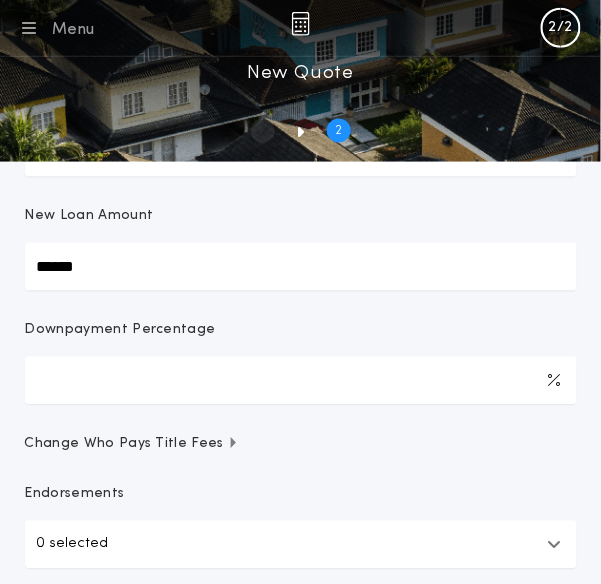 type on "*******" 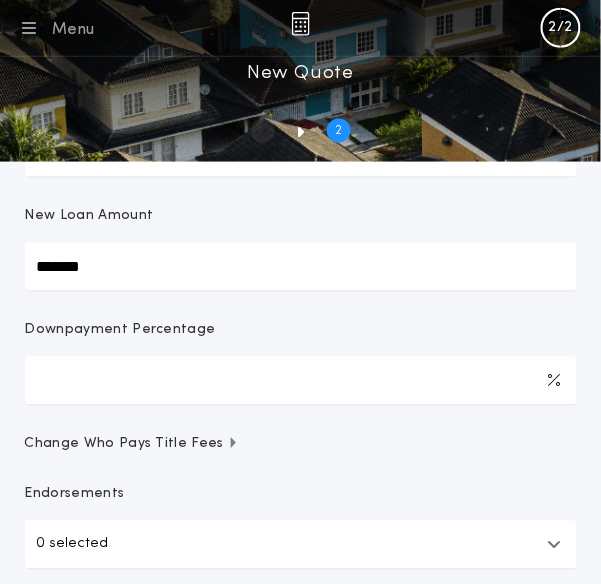 type on "********" 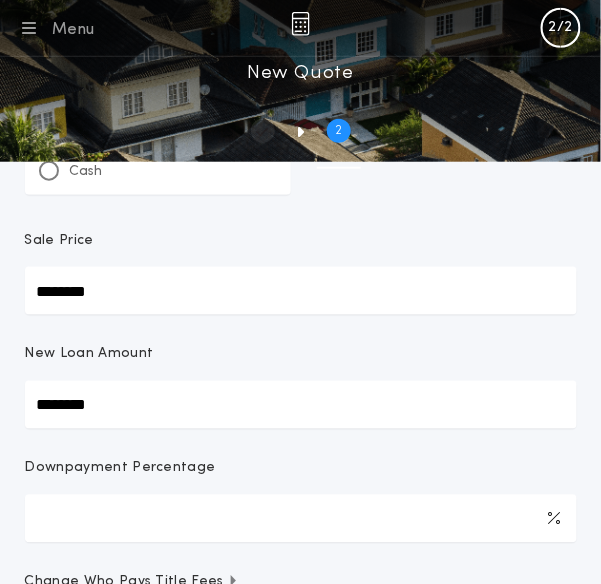 scroll, scrollTop: 153, scrollLeft: 0, axis: vertical 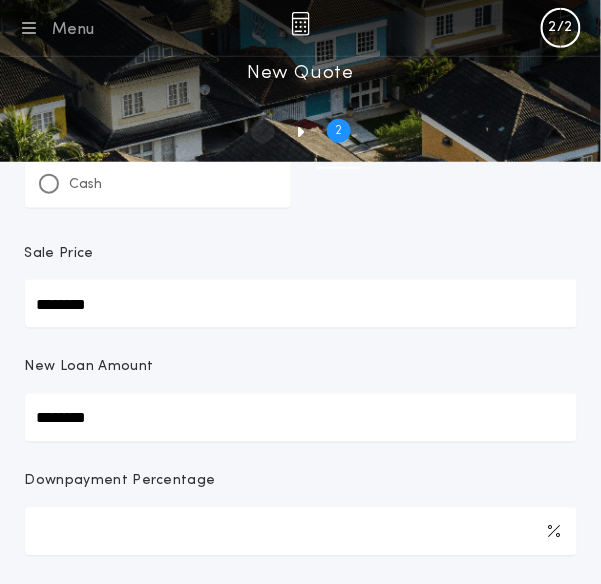 drag, startPoint x: 128, startPoint y: 414, endPoint x: -1, endPoint y: 402, distance: 129.55693 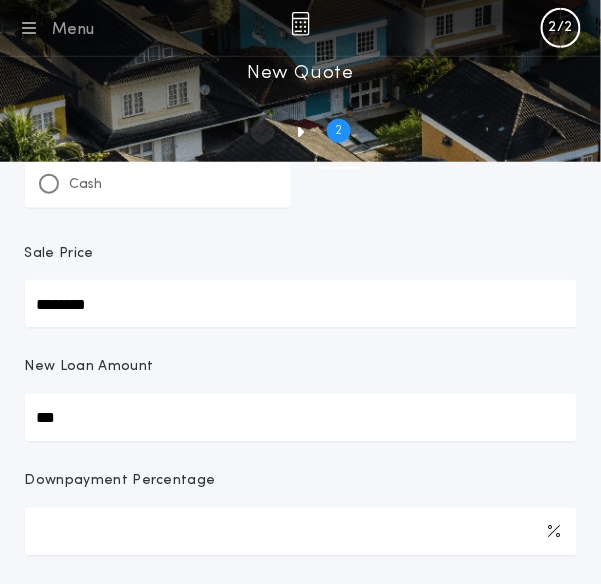type on "****" 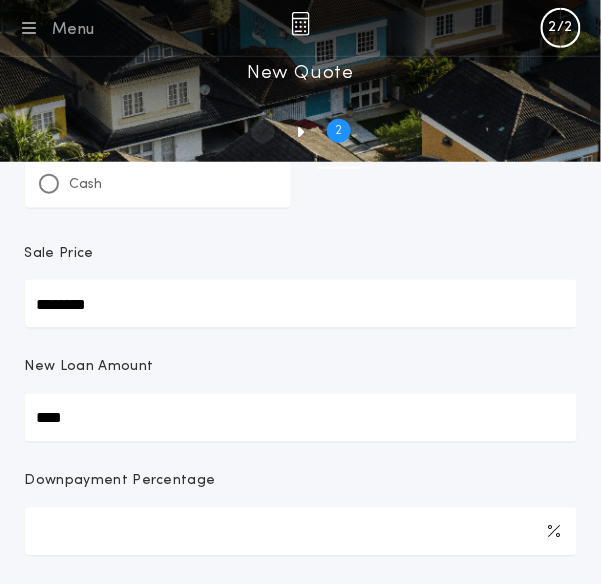 type on "******" 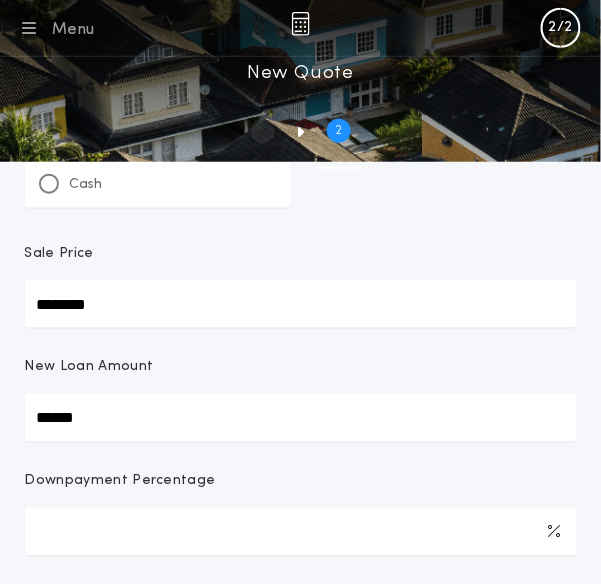 type on "*******" 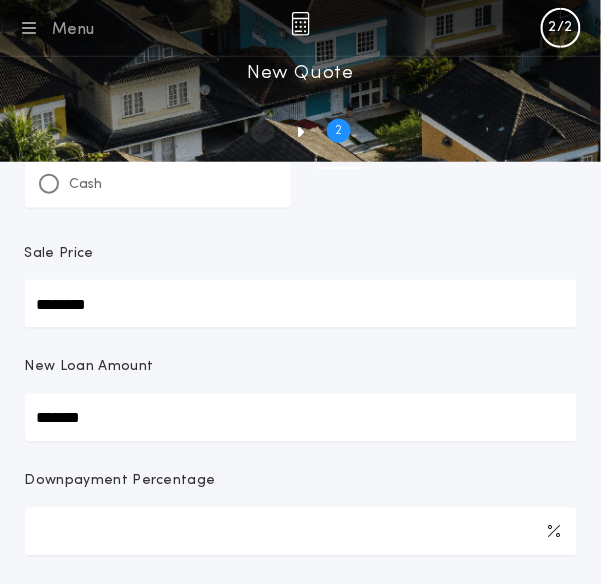 type on "********" 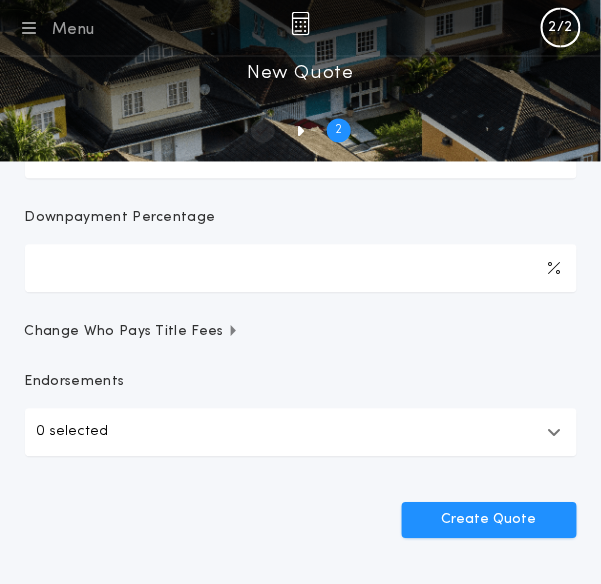 scroll, scrollTop: 416, scrollLeft: 0, axis: vertical 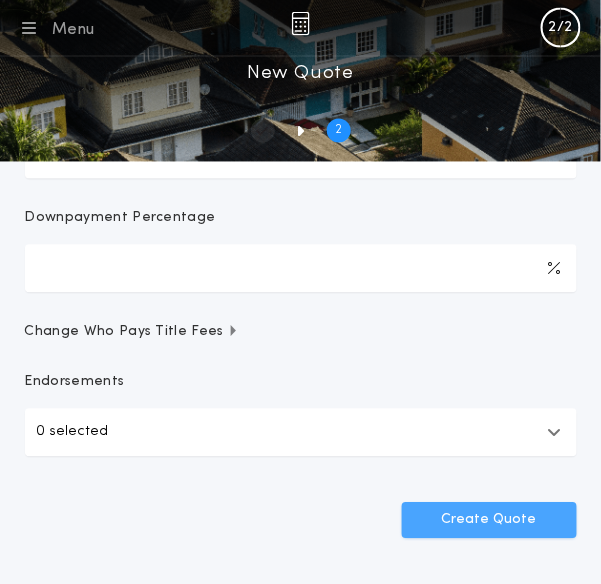 type on "********" 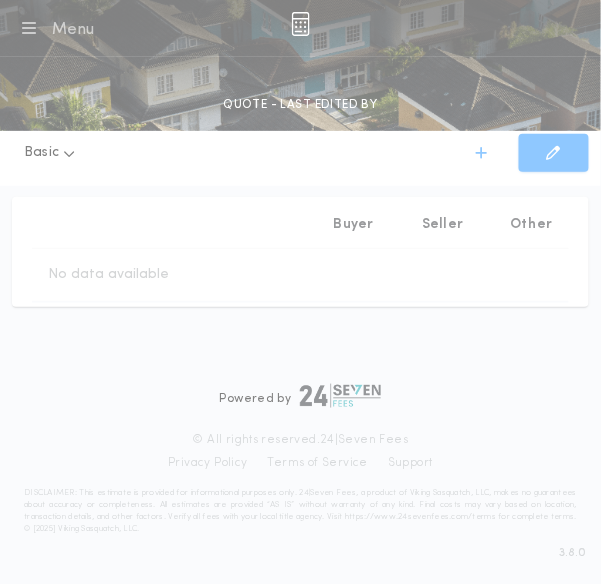 scroll, scrollTop: 0, scrollLeft: 0, axis: both 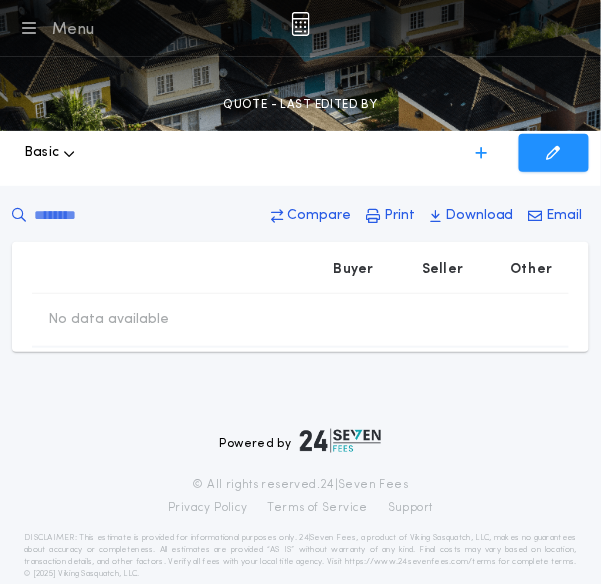 type on "********" 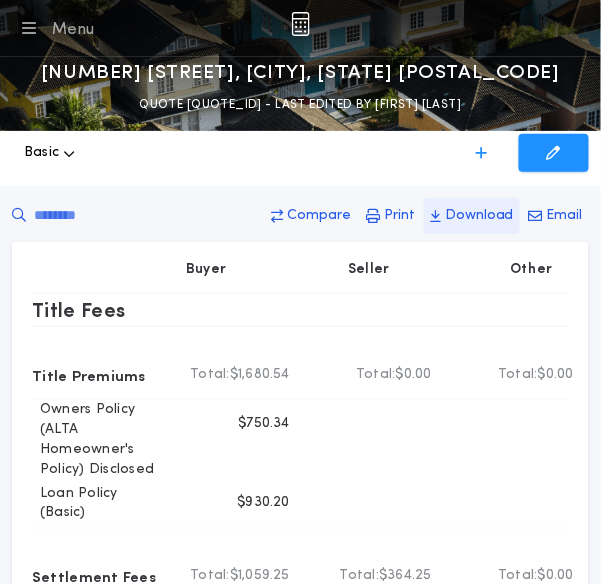 click on "Download" at bounding box center [479, 216] 